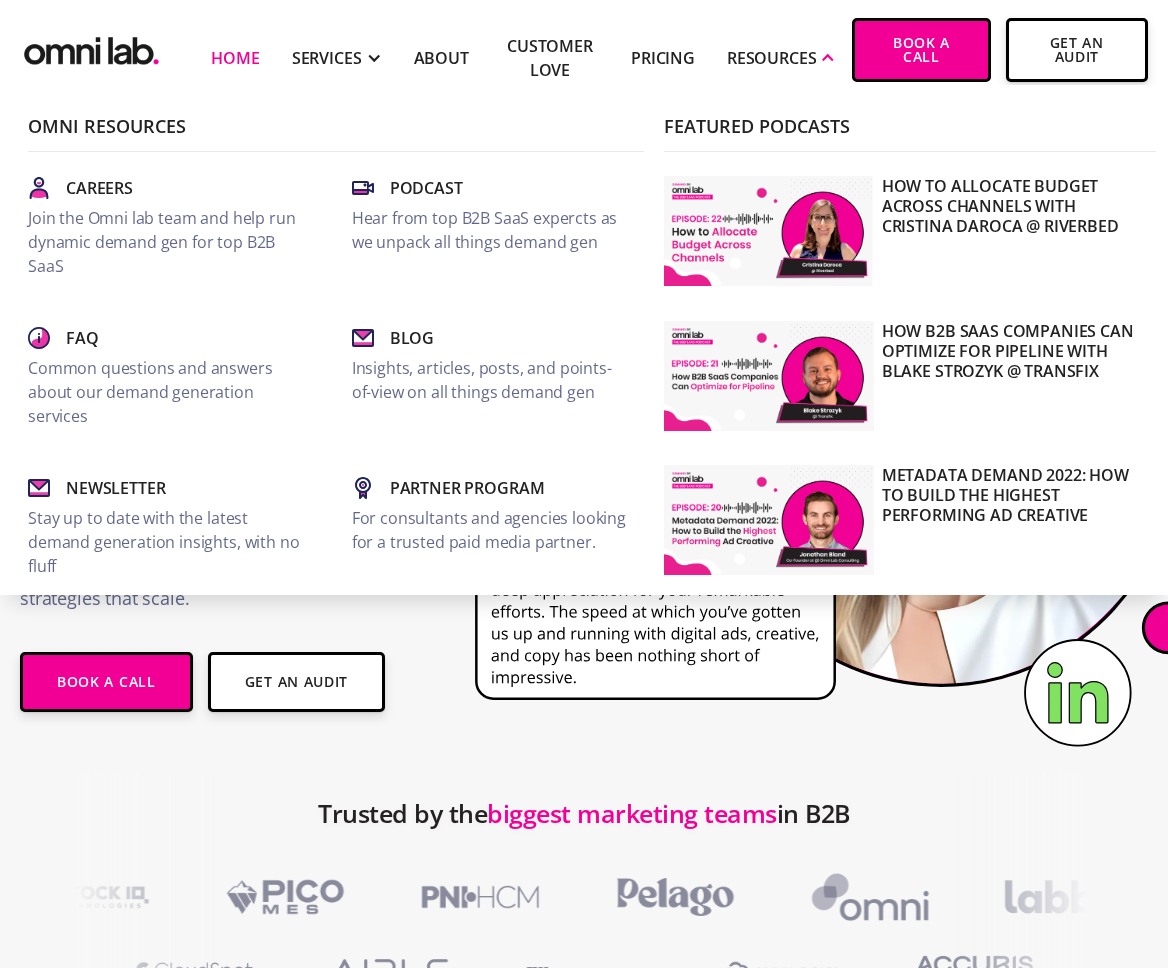 scroll, scrollTop: 0, scrollLeft: 0, axis: both 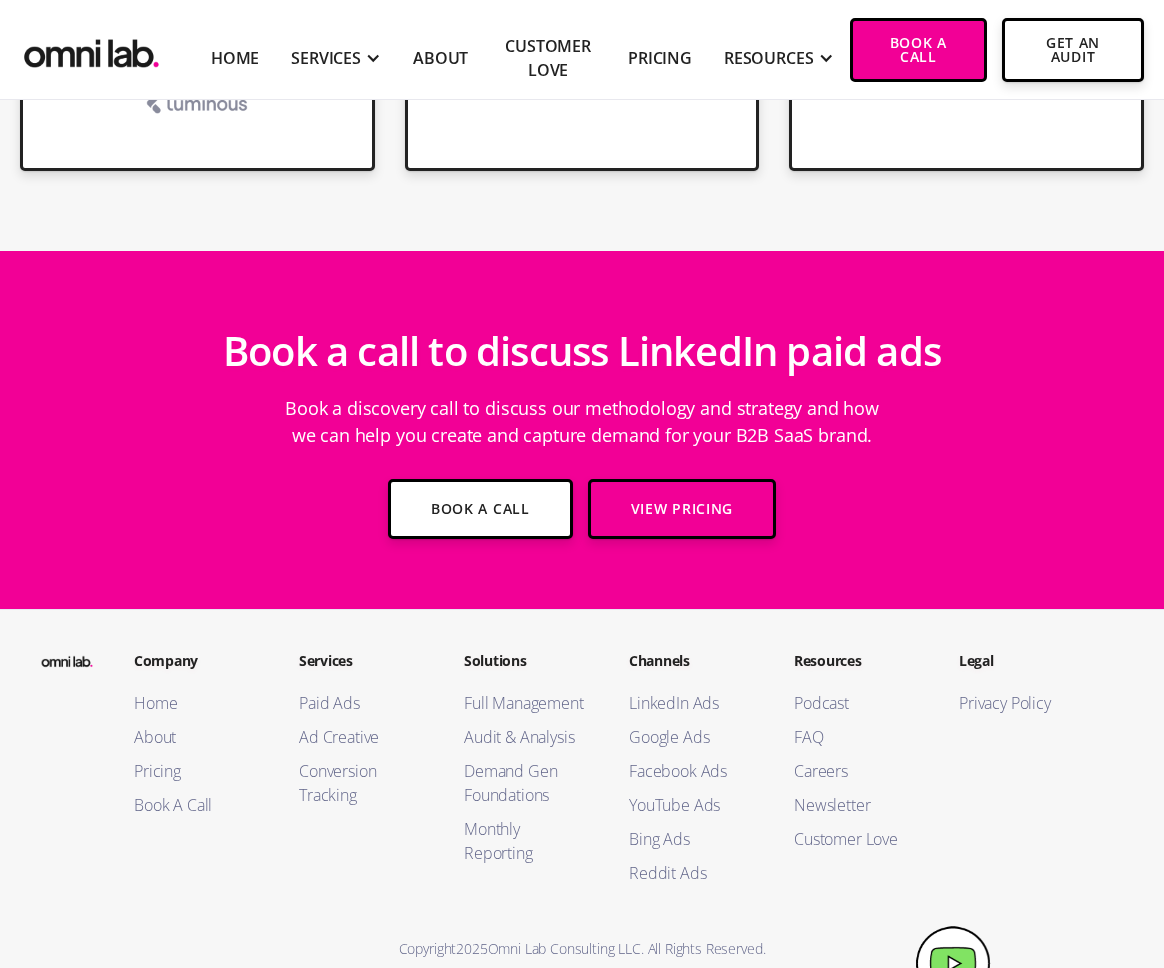 click at bounding box center [953, 964] 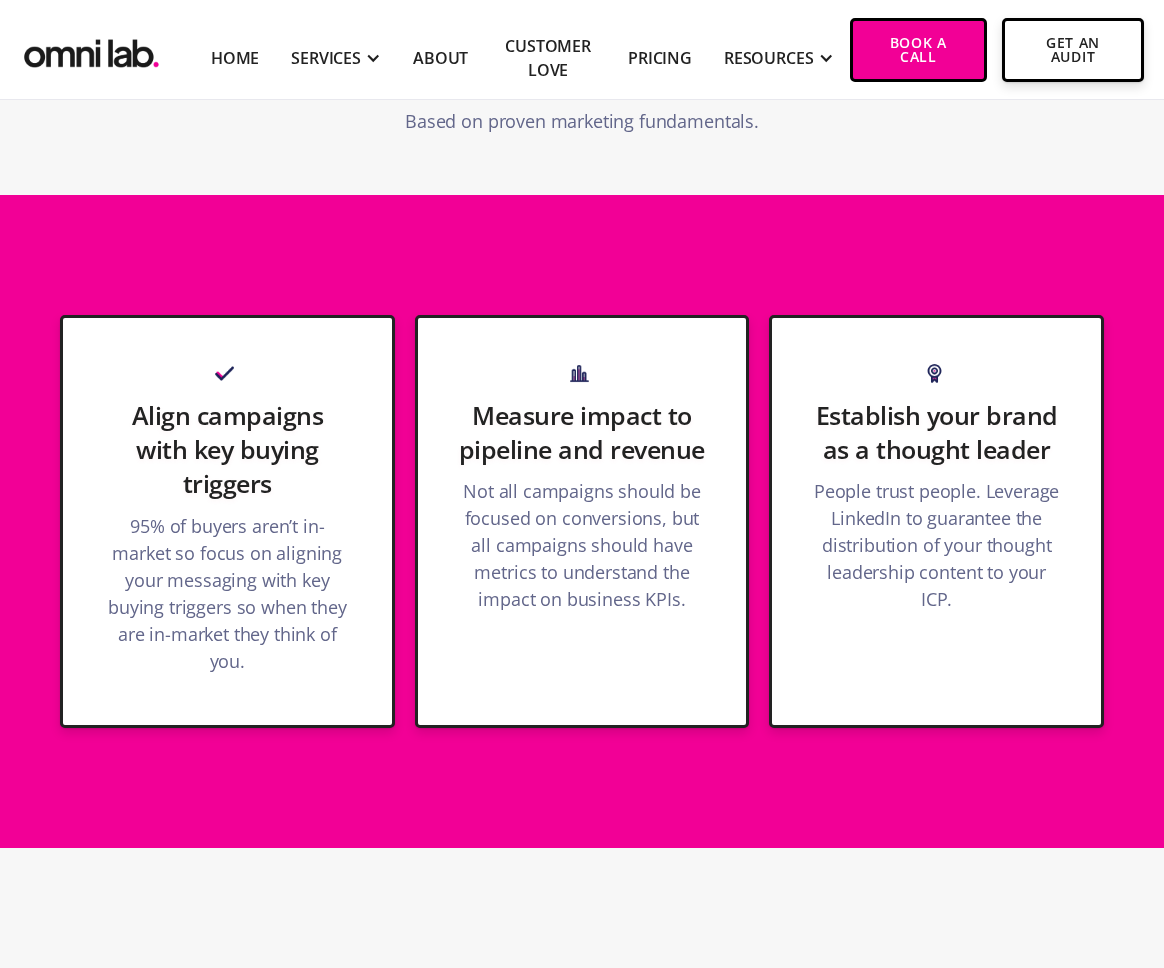scroll, scrollTop: 0, scrollLeft: 0, axis: both 